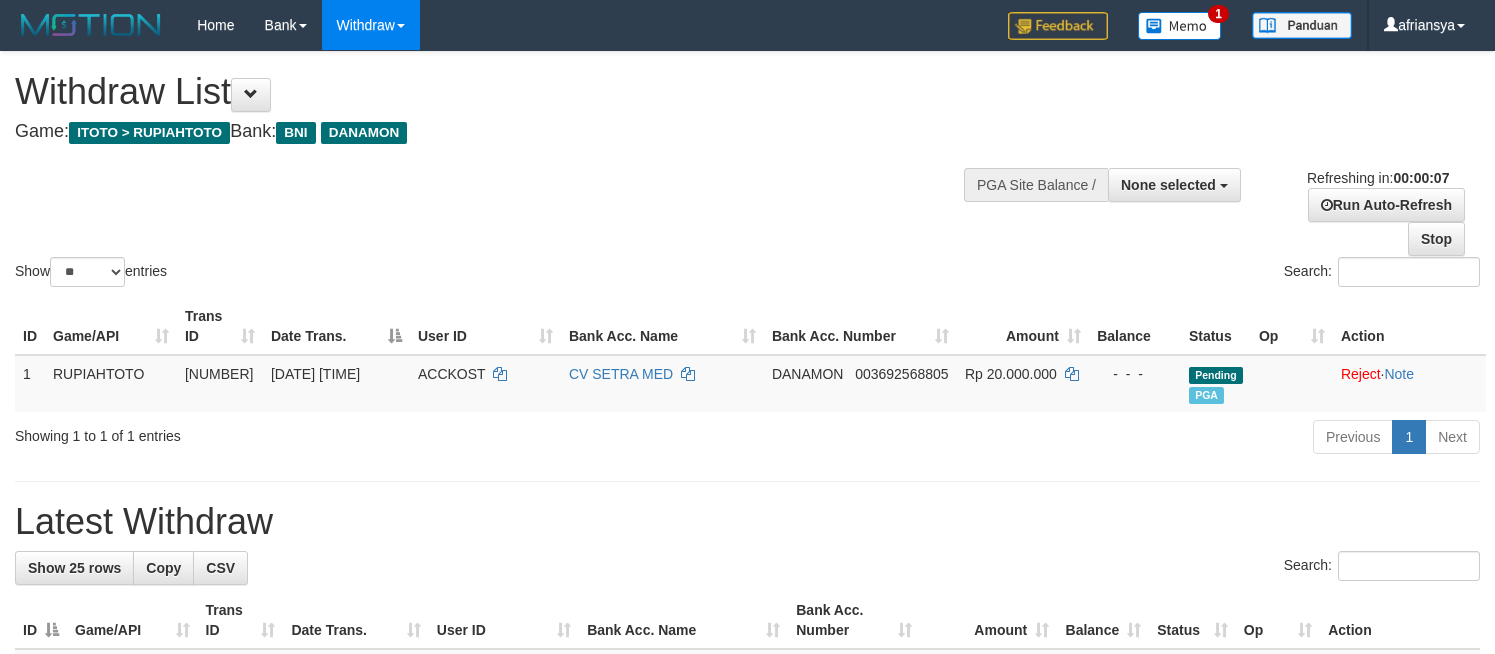 select 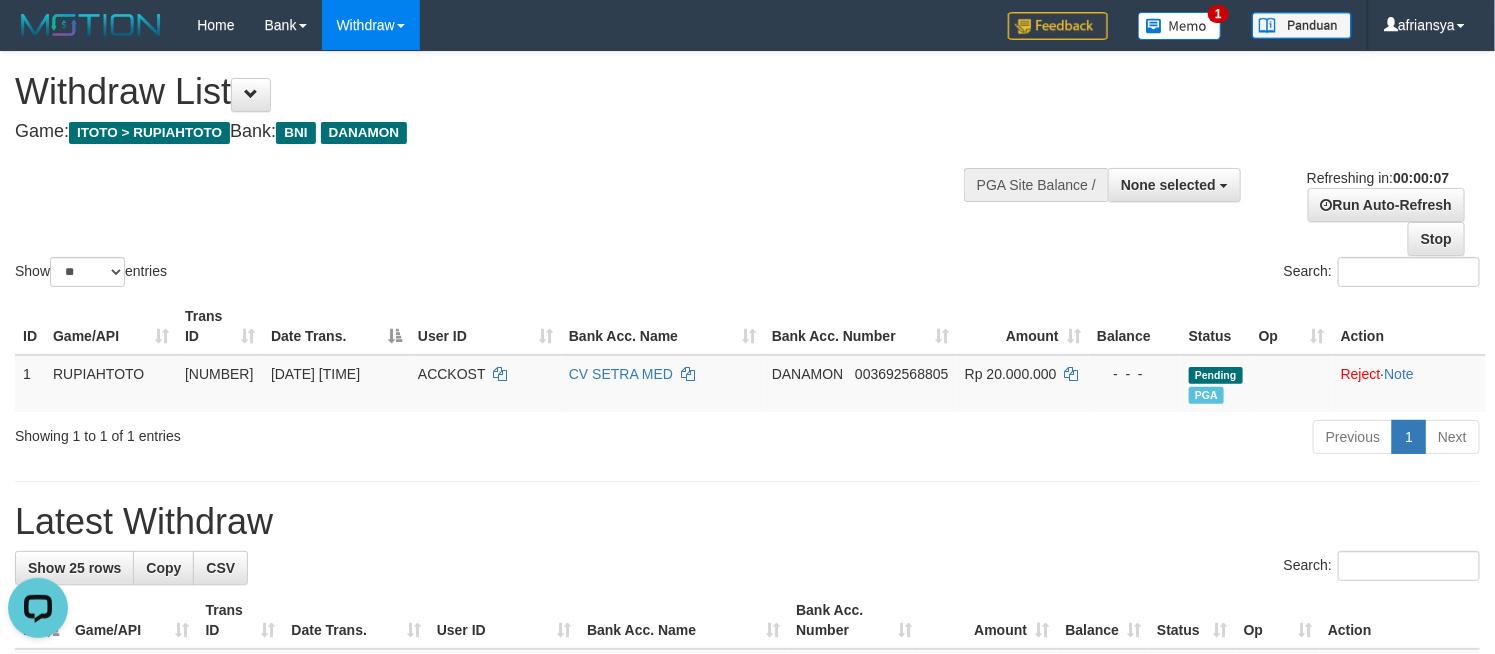 scroll, scrollTop: 0, scrollLeft: 0, axis: both 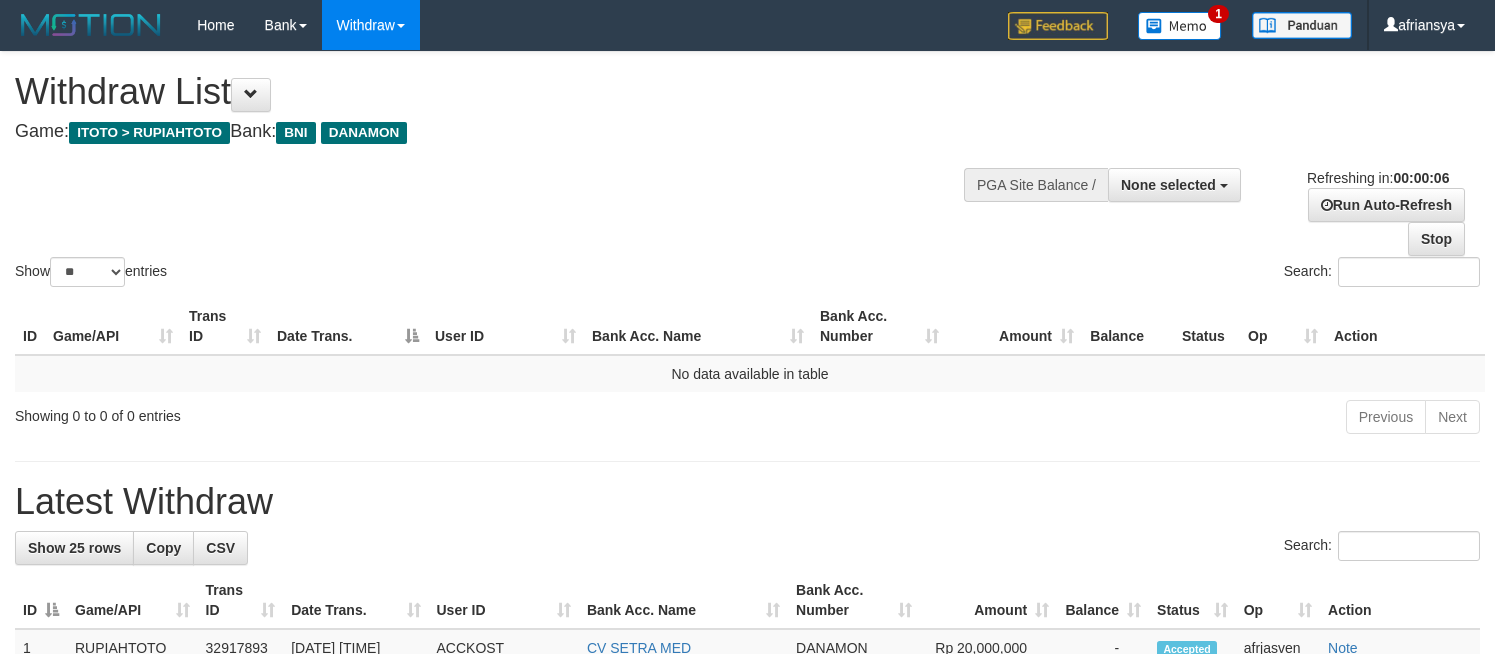 select 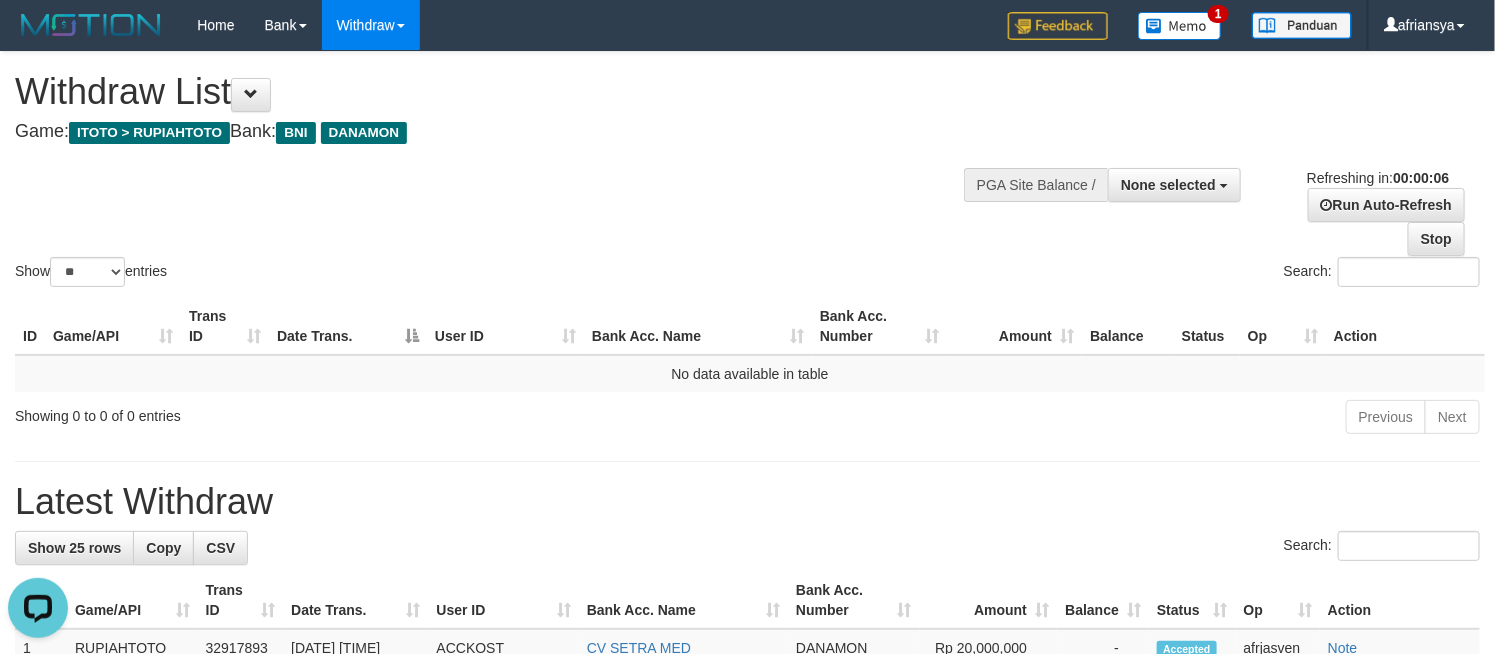 scroll, scrollTop: 0, scrollLeft: 0, axis: both 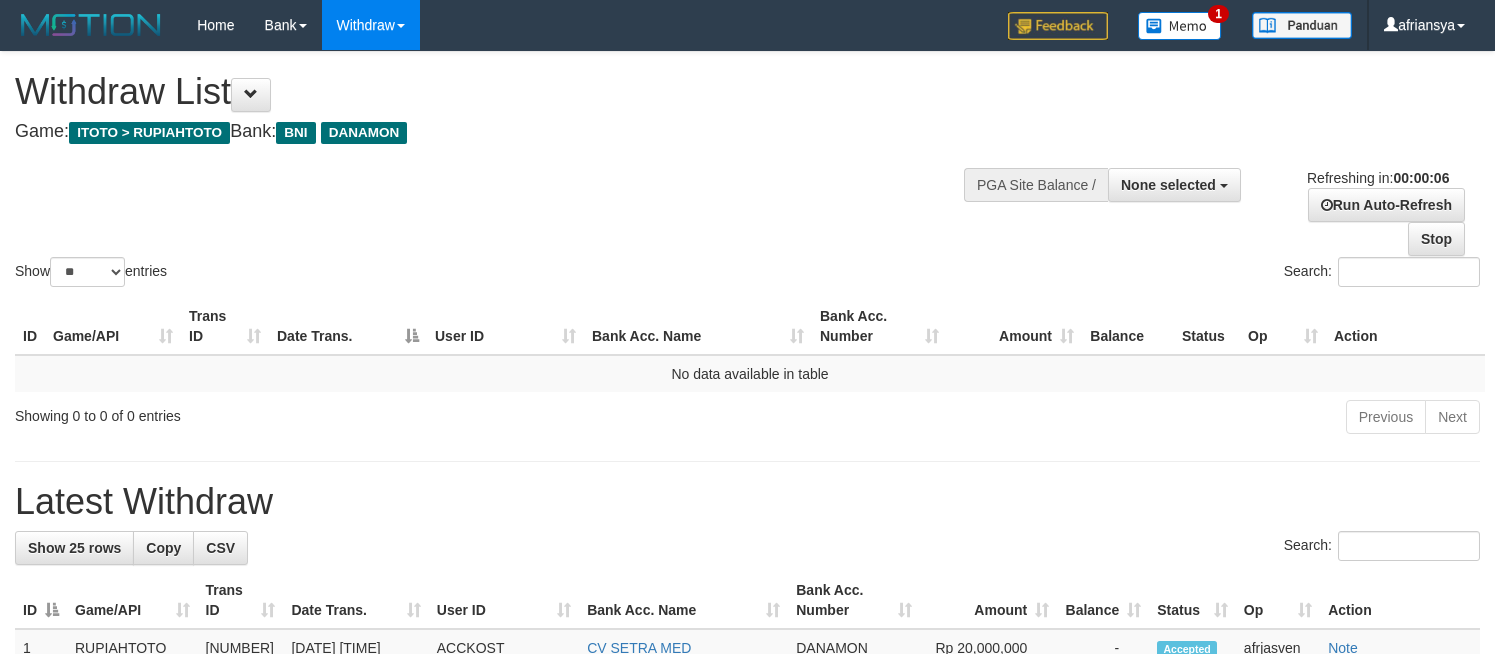 select 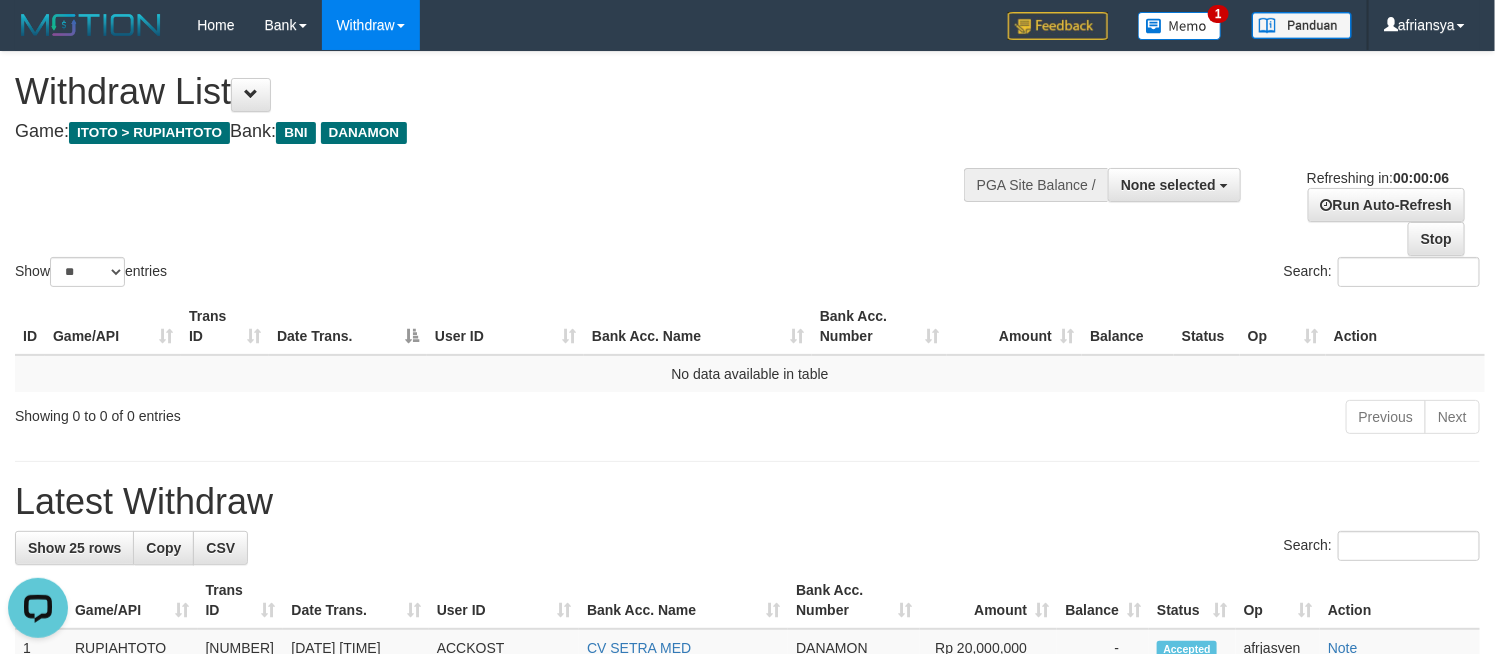 scroll, scrollTop: 0, scrollLeft: 0, axis: both 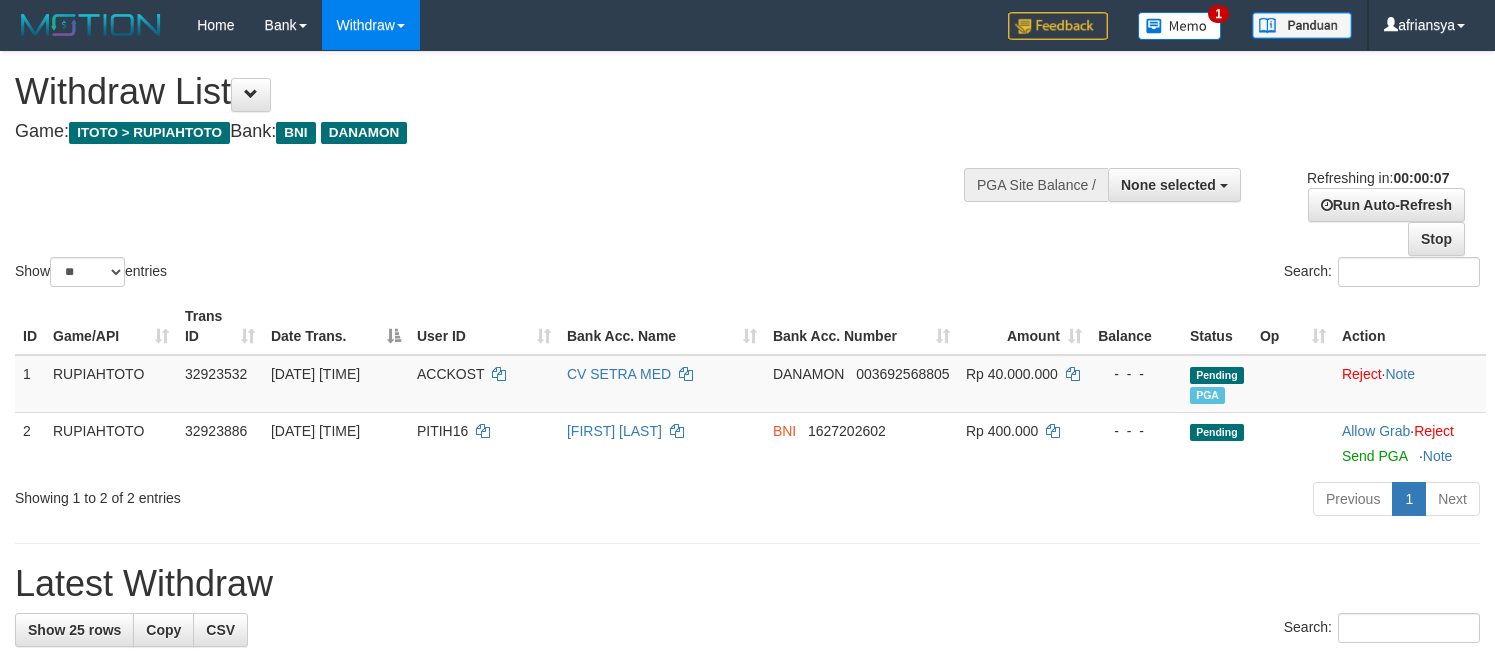 select 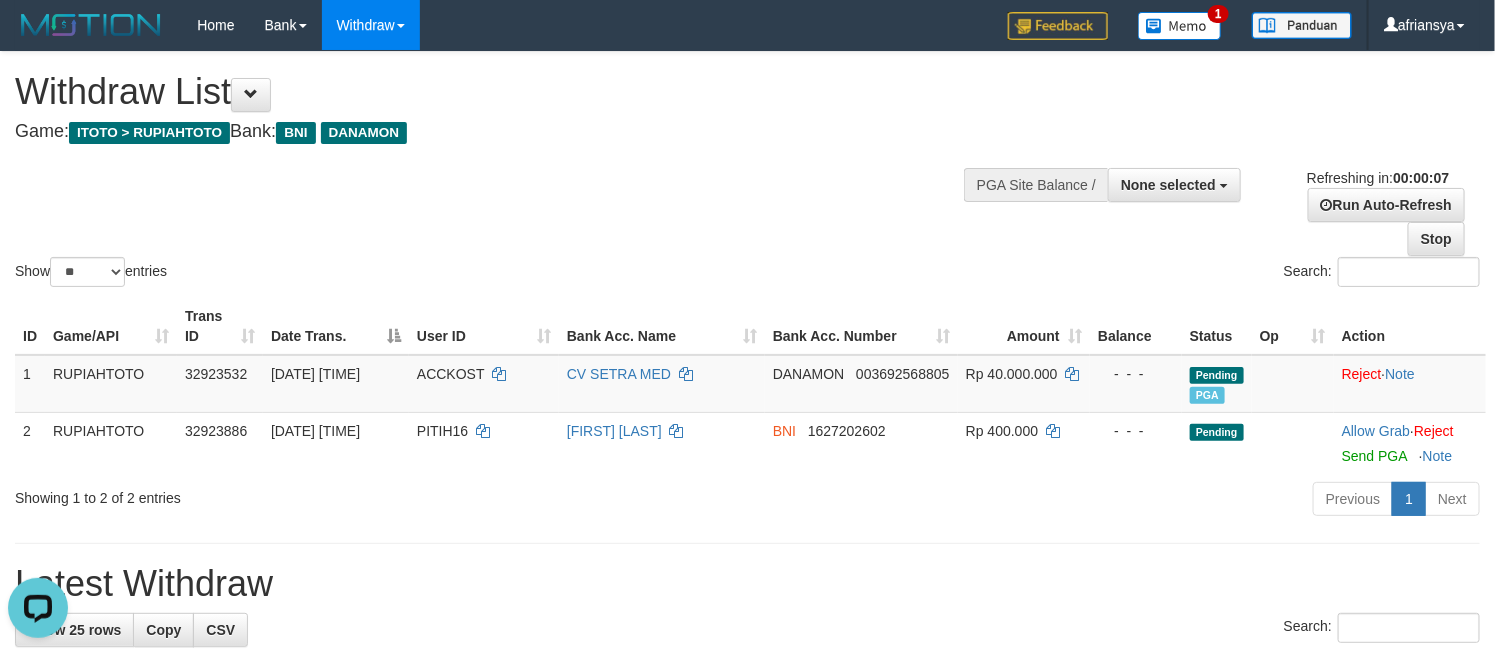 scroll, scrollTop: 0, scrollLeft: 0, axis: both 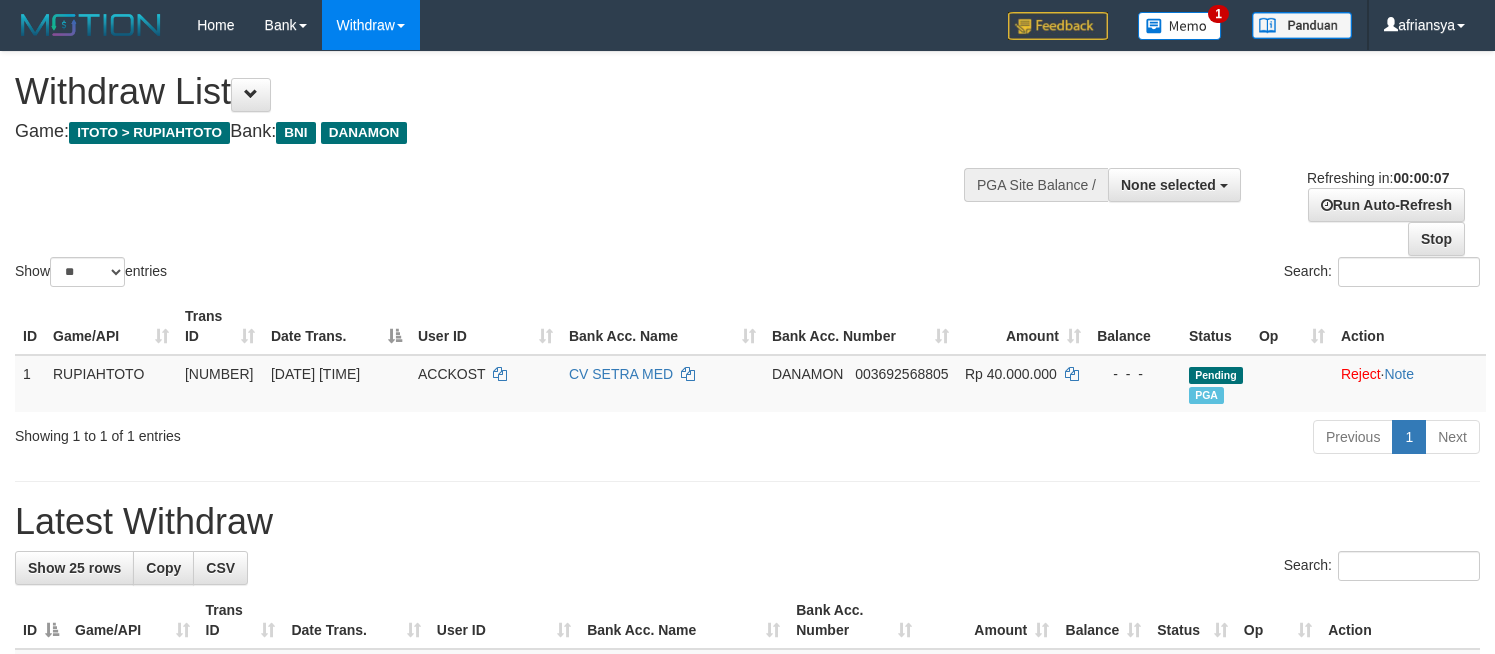 select 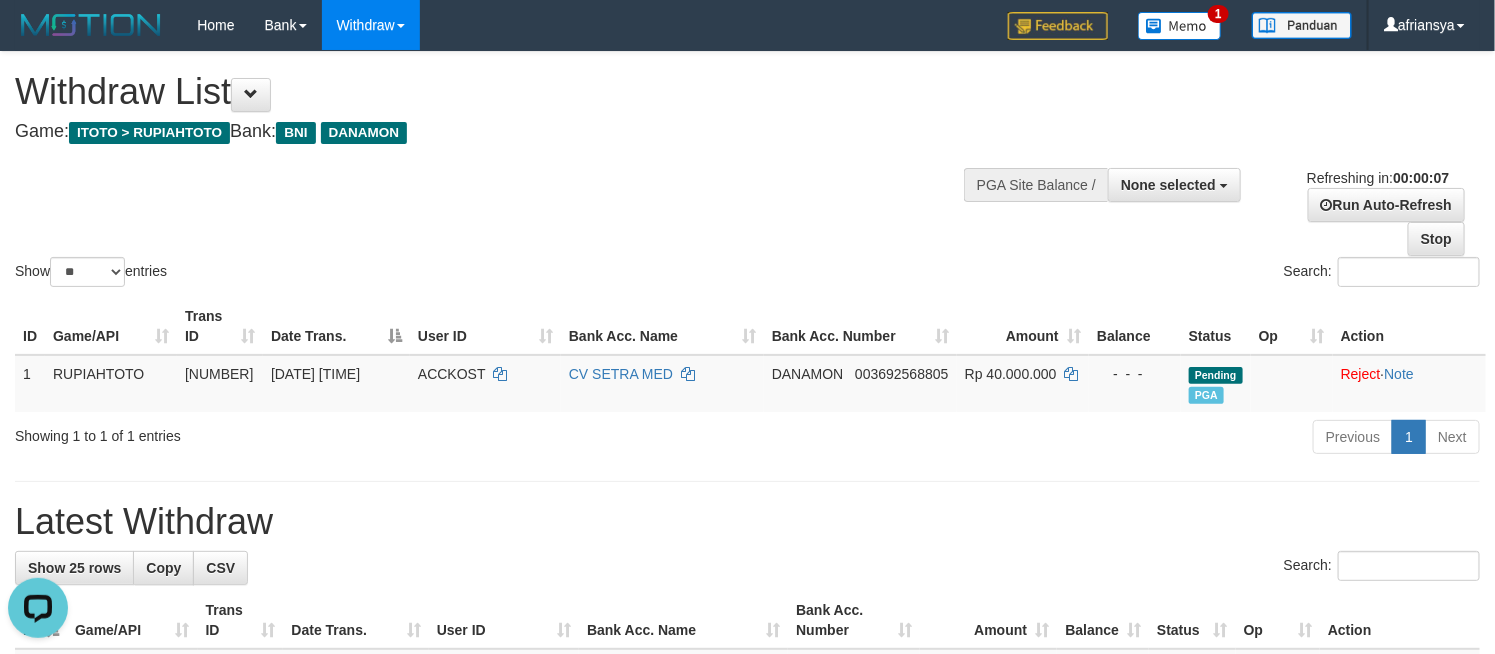 scroll, scrollTop: 0, scrollLeft: 0, axis: both 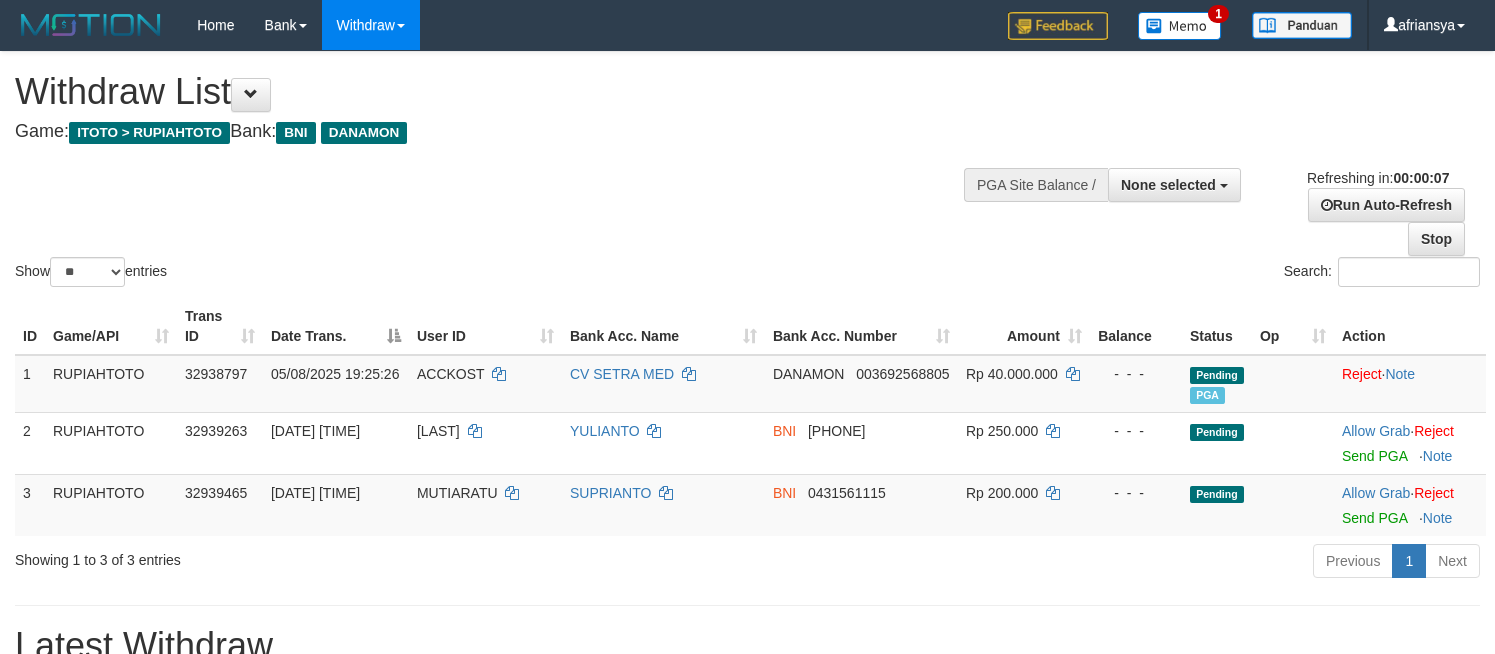 select 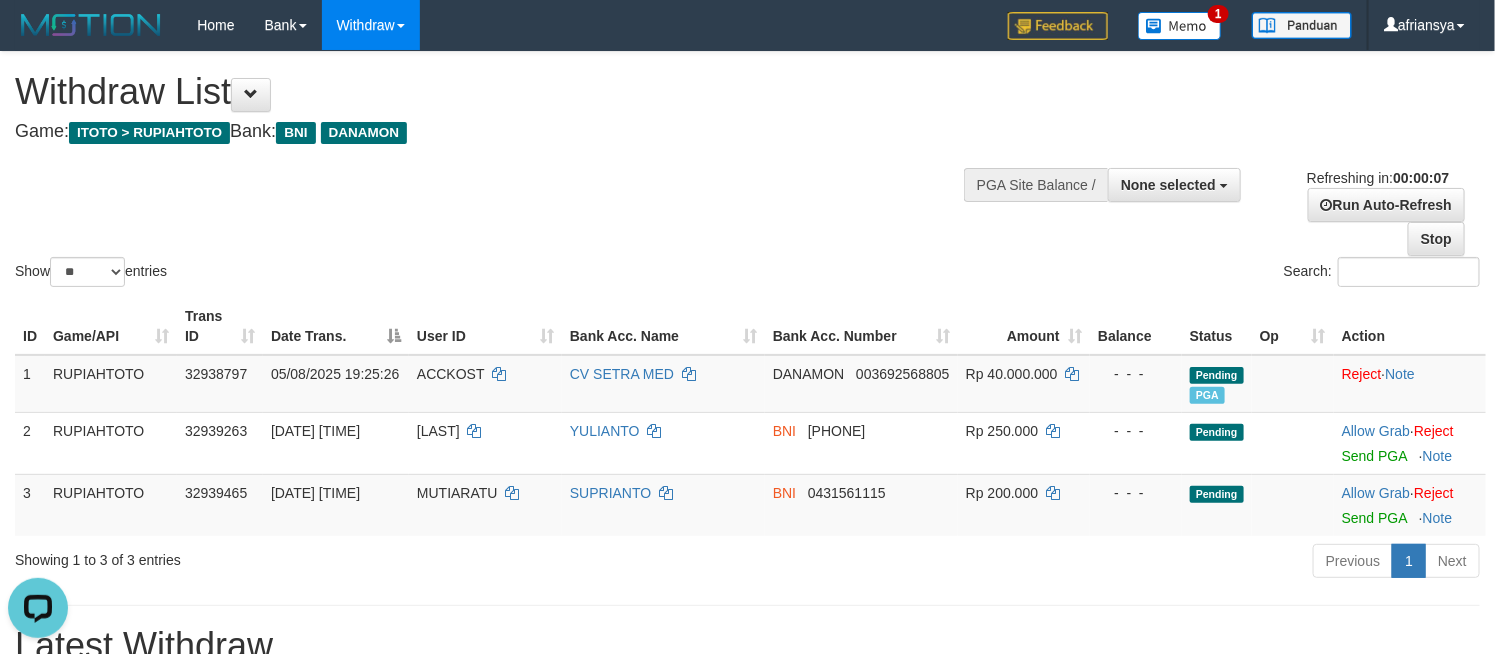 scroll, scrollTop: 0, scrollLeft: 0, axis: both 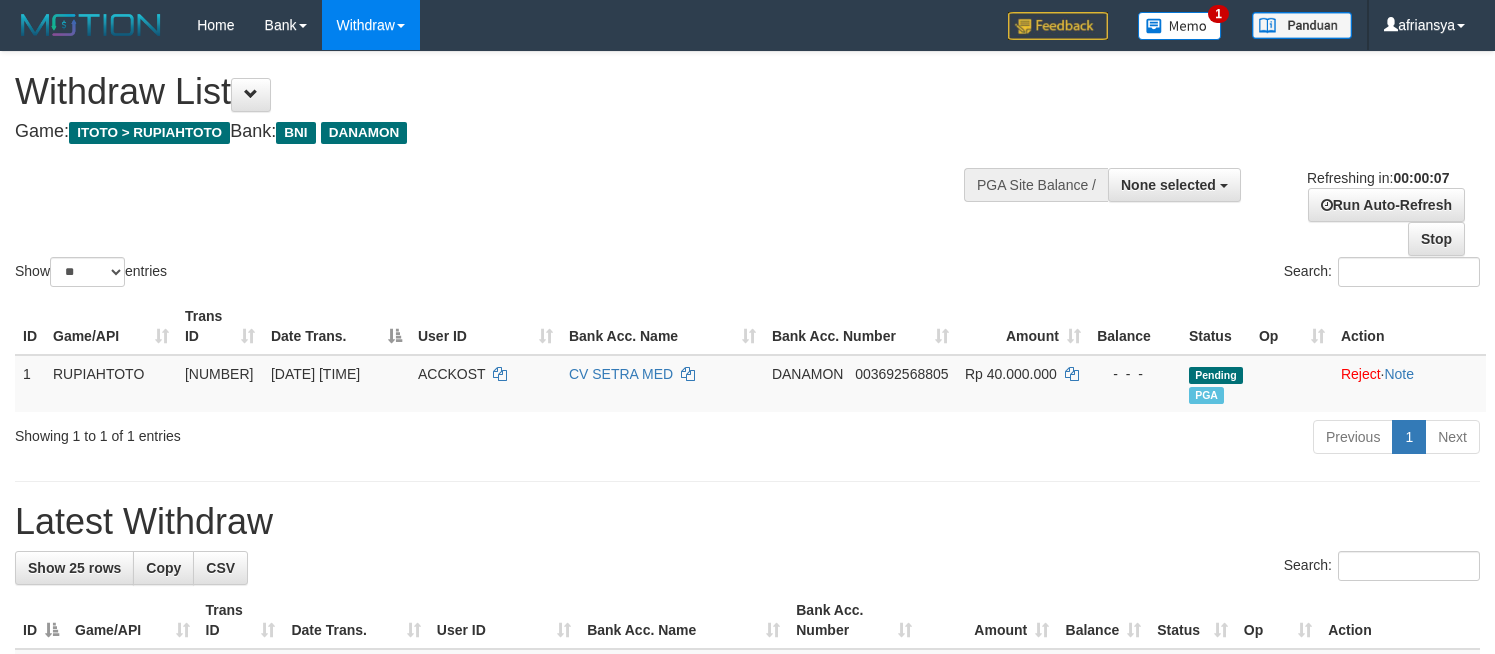 select 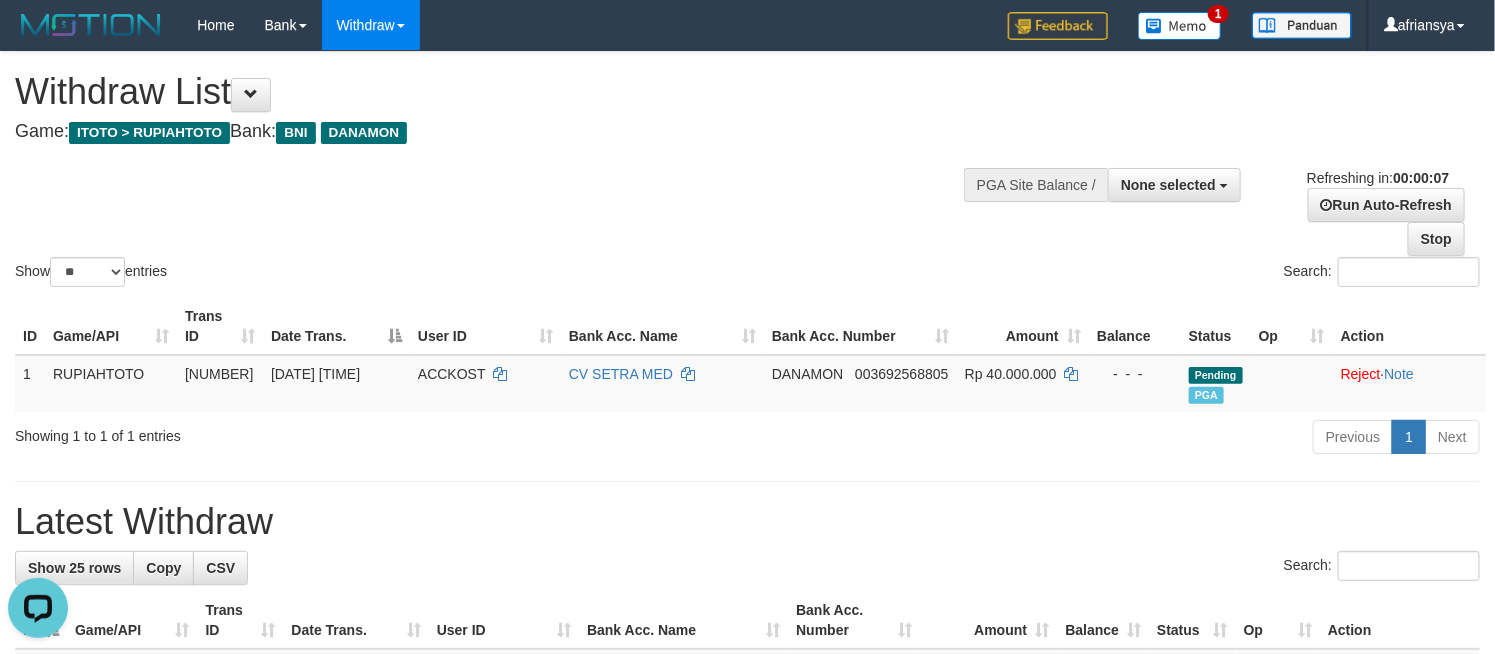 scroll, scrollTop: 0, scrollLeft: 0, axis: both 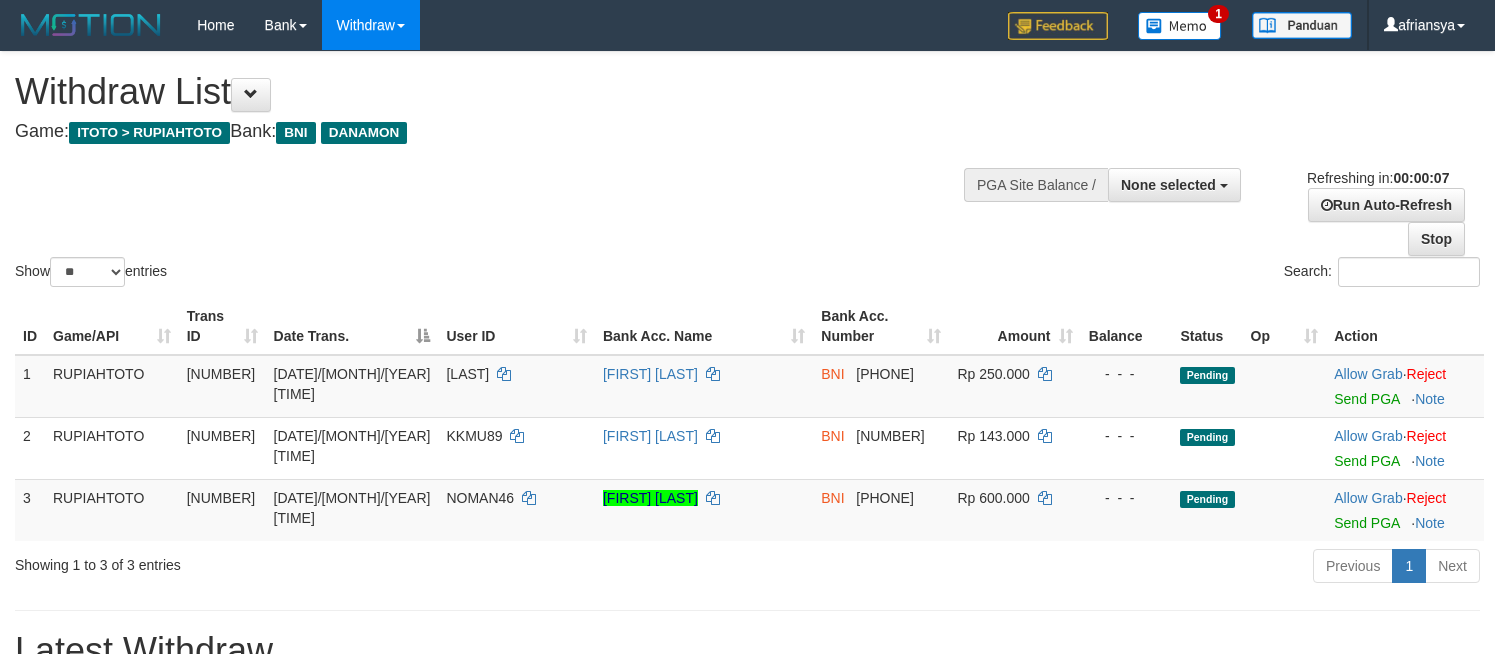 select 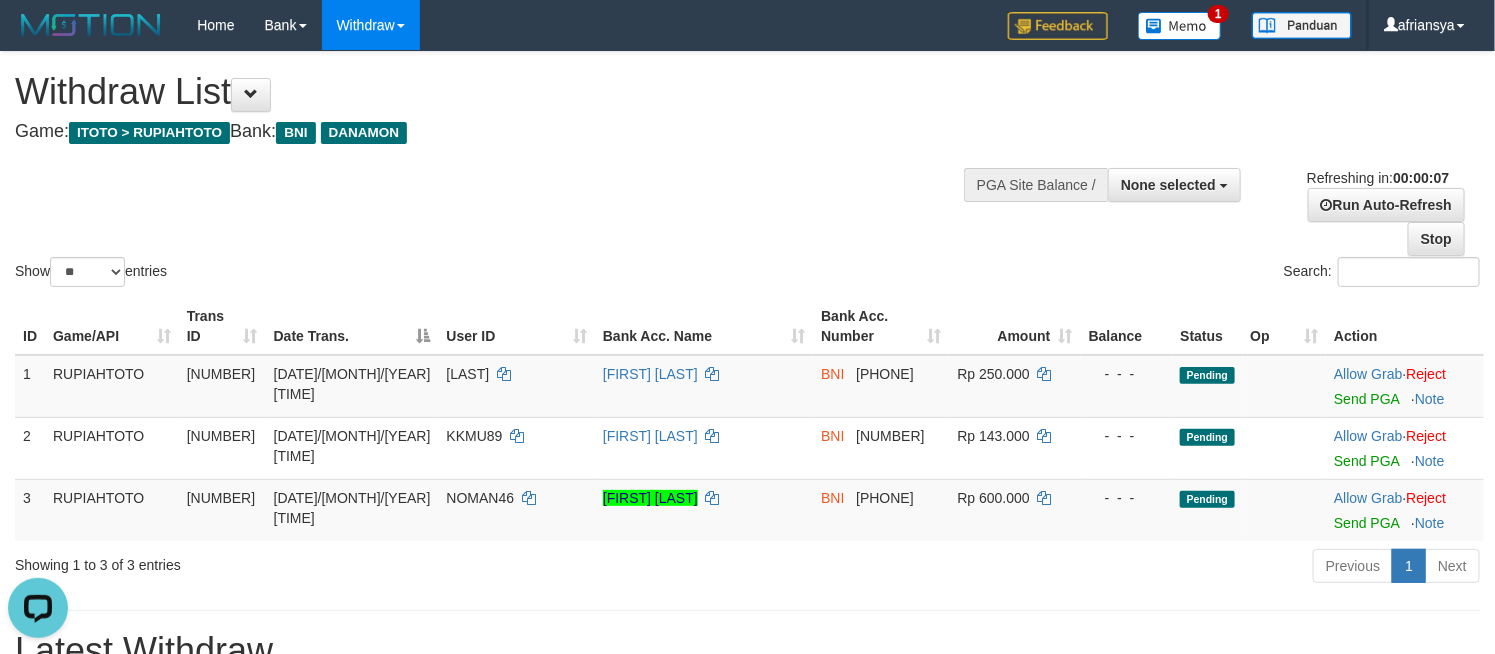 scroll, scrollTop: 0, scrollLeft: 0, axis: both 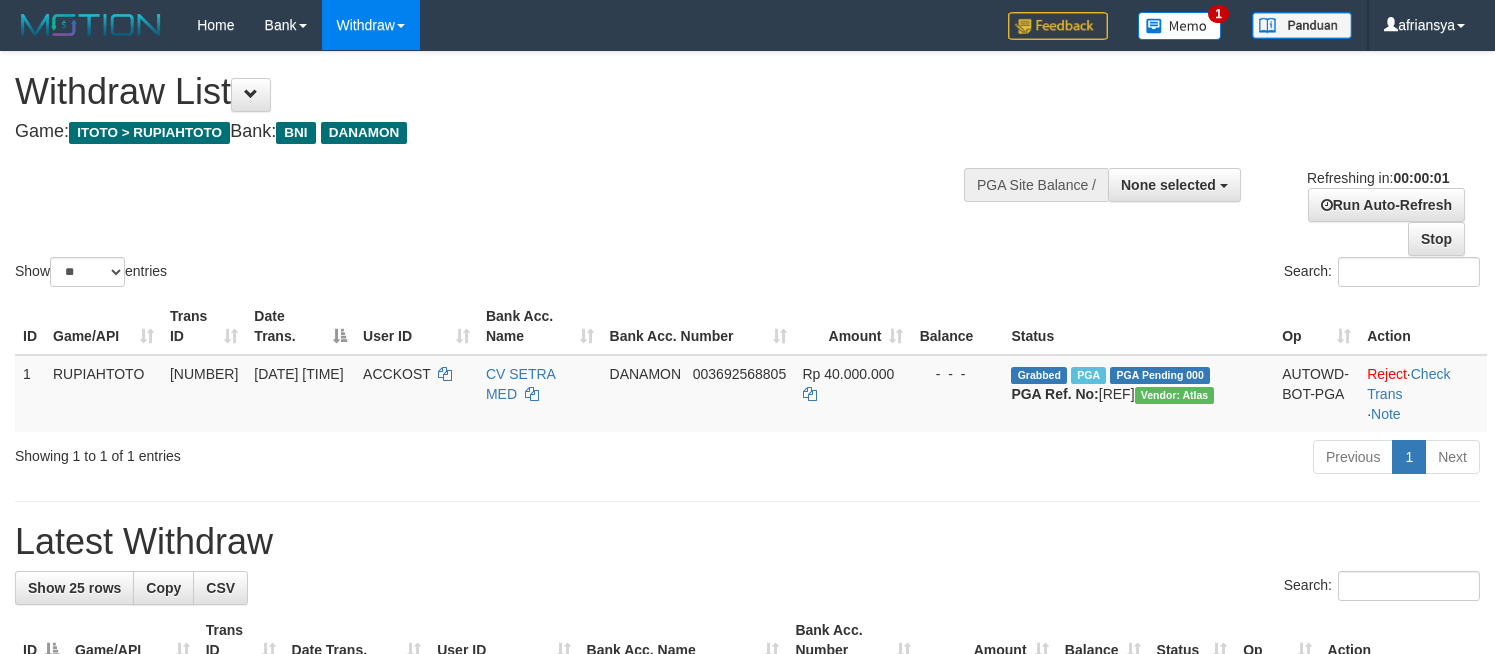 select 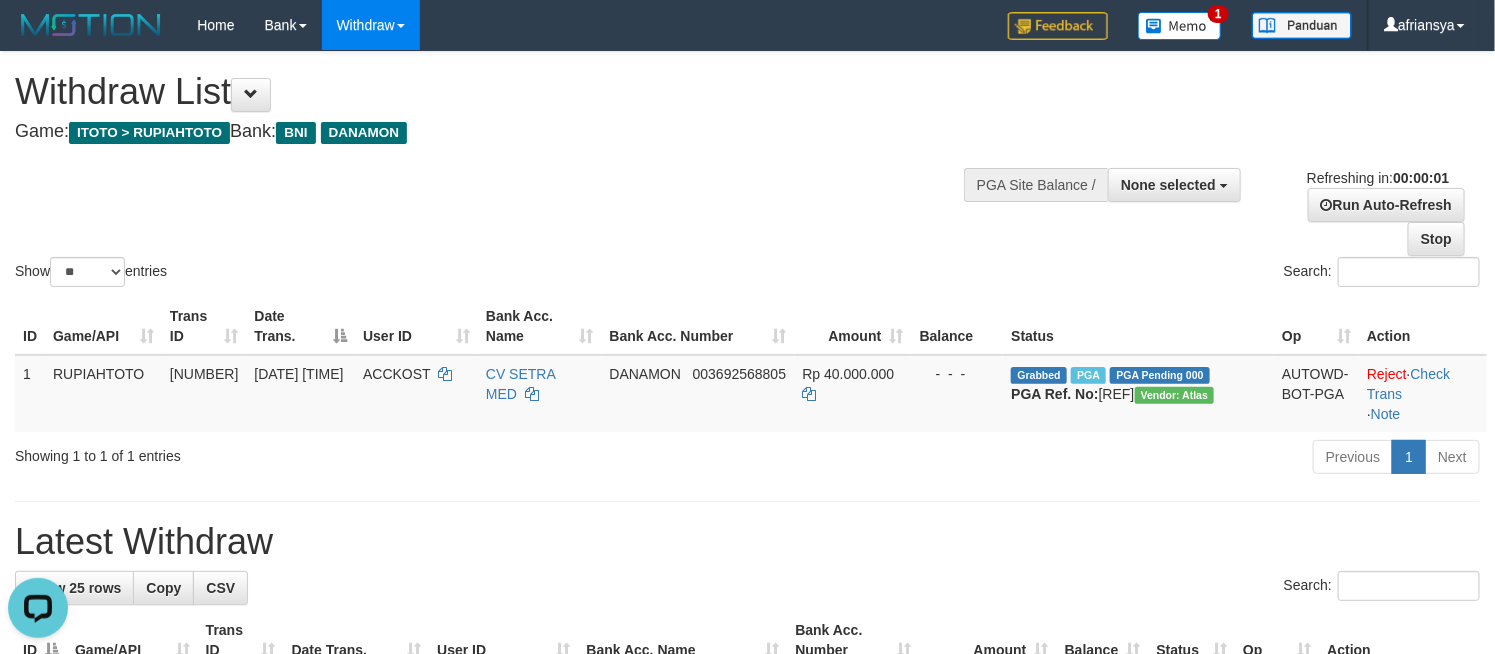 scroll, scrollTop: 0, scrollLeft: 0, axis: both 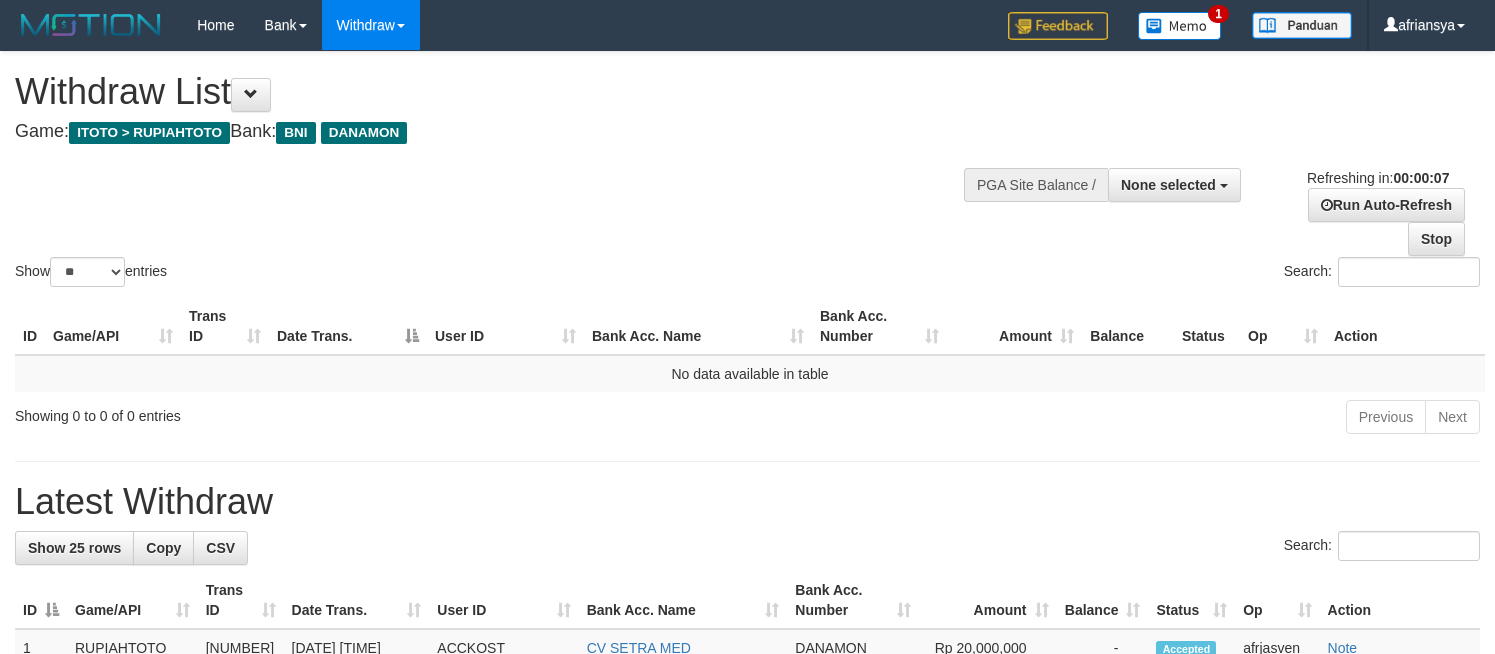 select 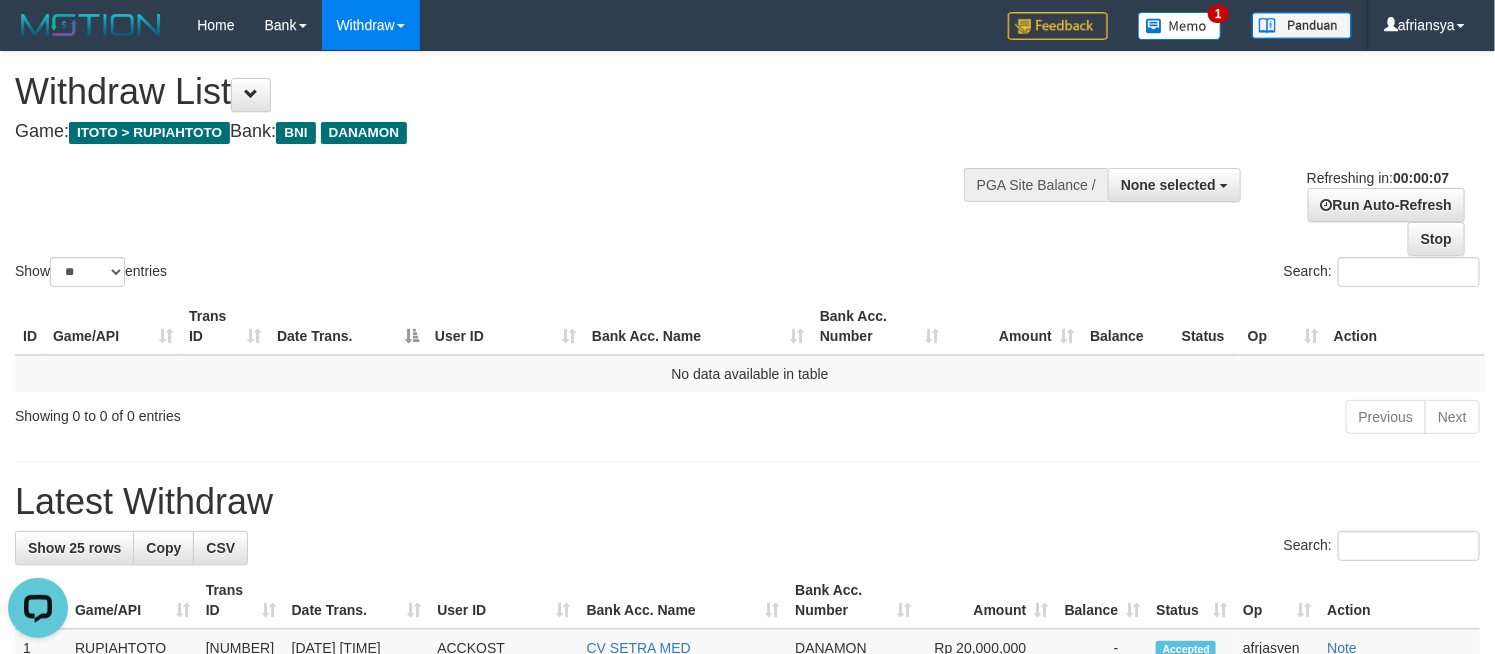 scroll, scrollTop: 0, scrollLeft: 0, axis: both 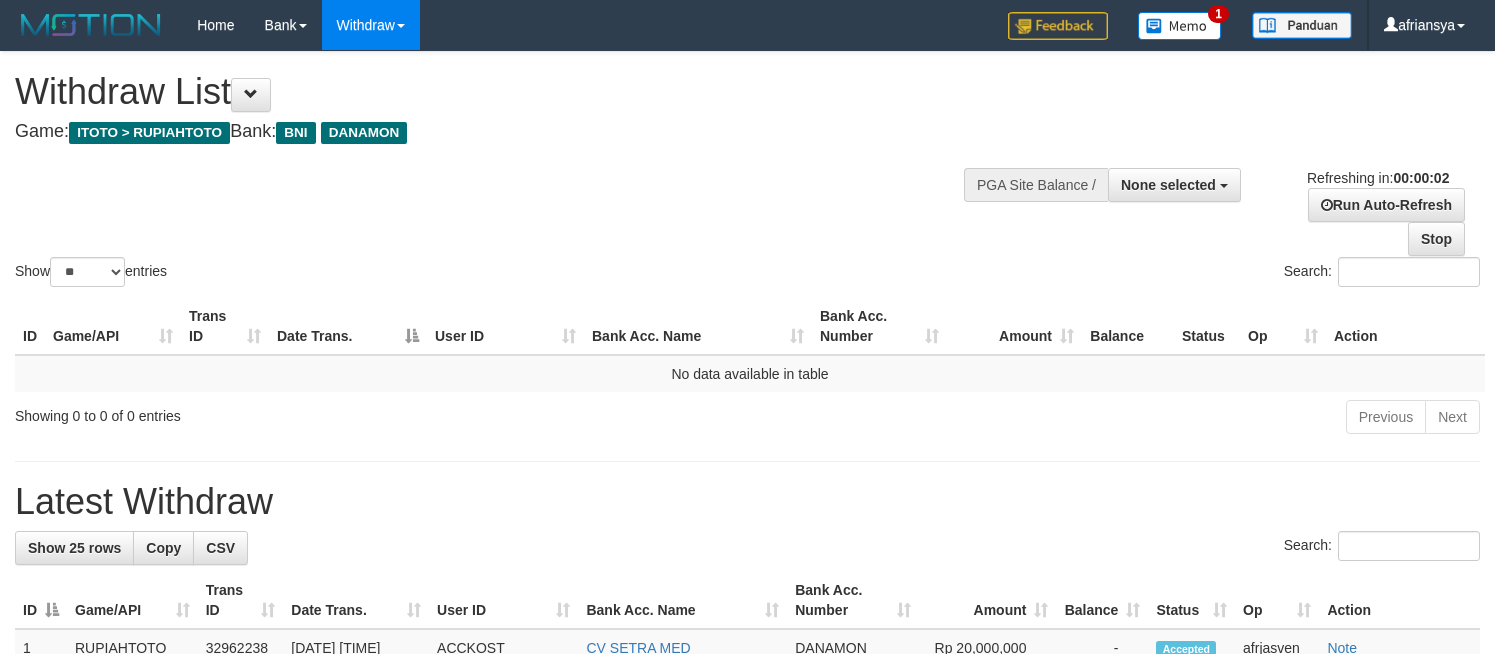 select 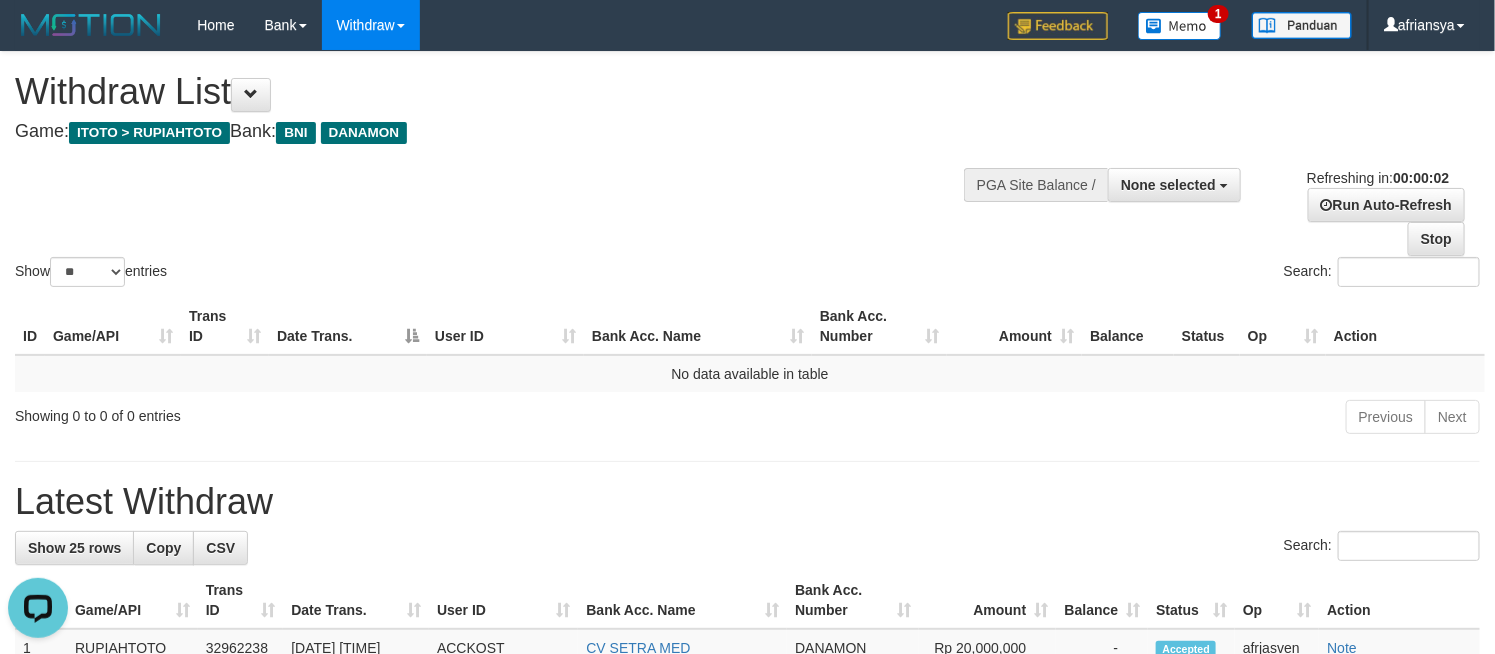 scroll, scrollTop: 0, scrollLeft: 0, axis: both 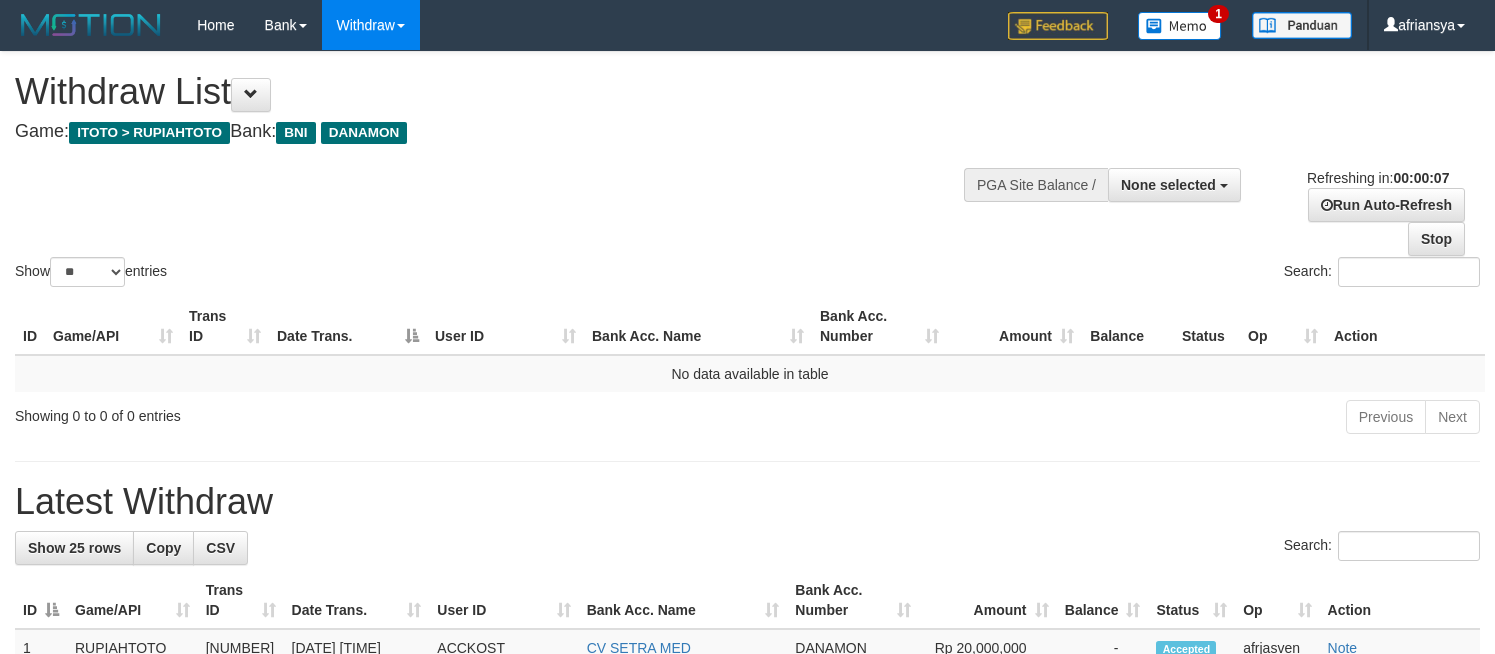 select 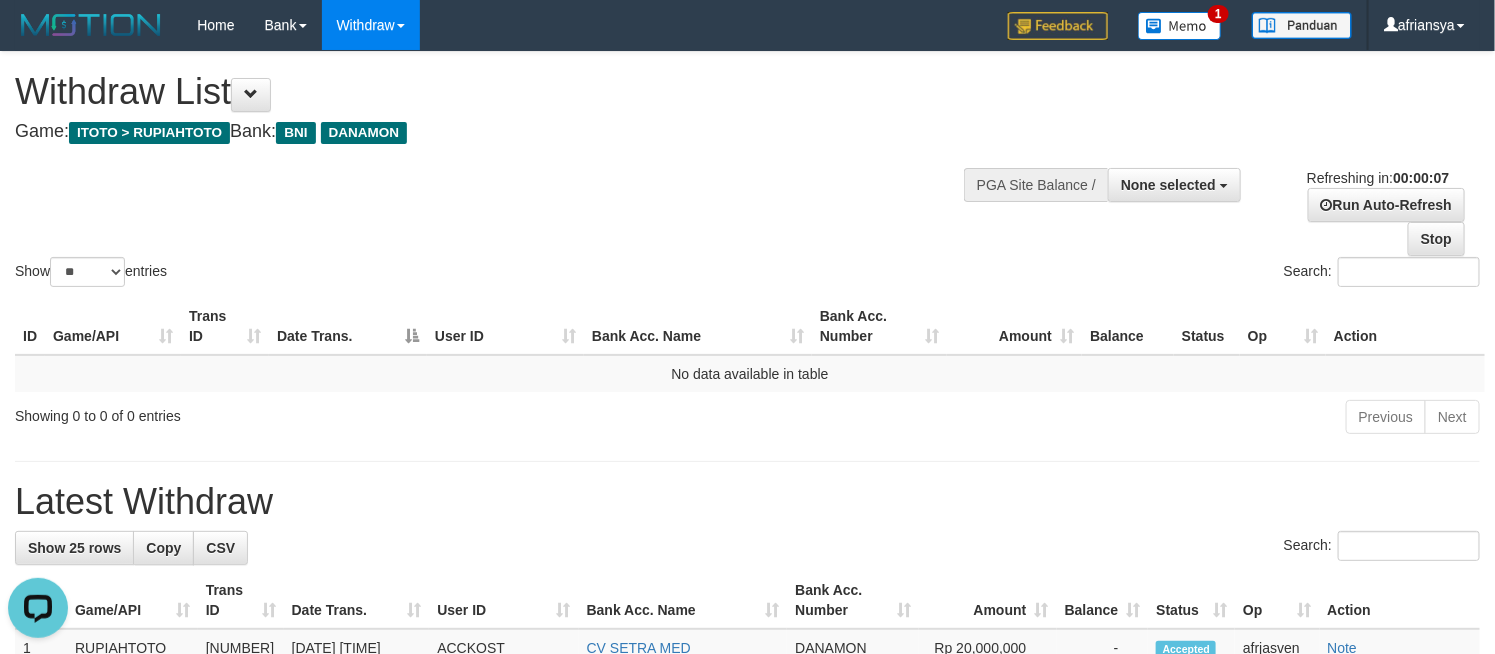 scroll, scrollTop: 0, scrollLeft: 0, axis: both 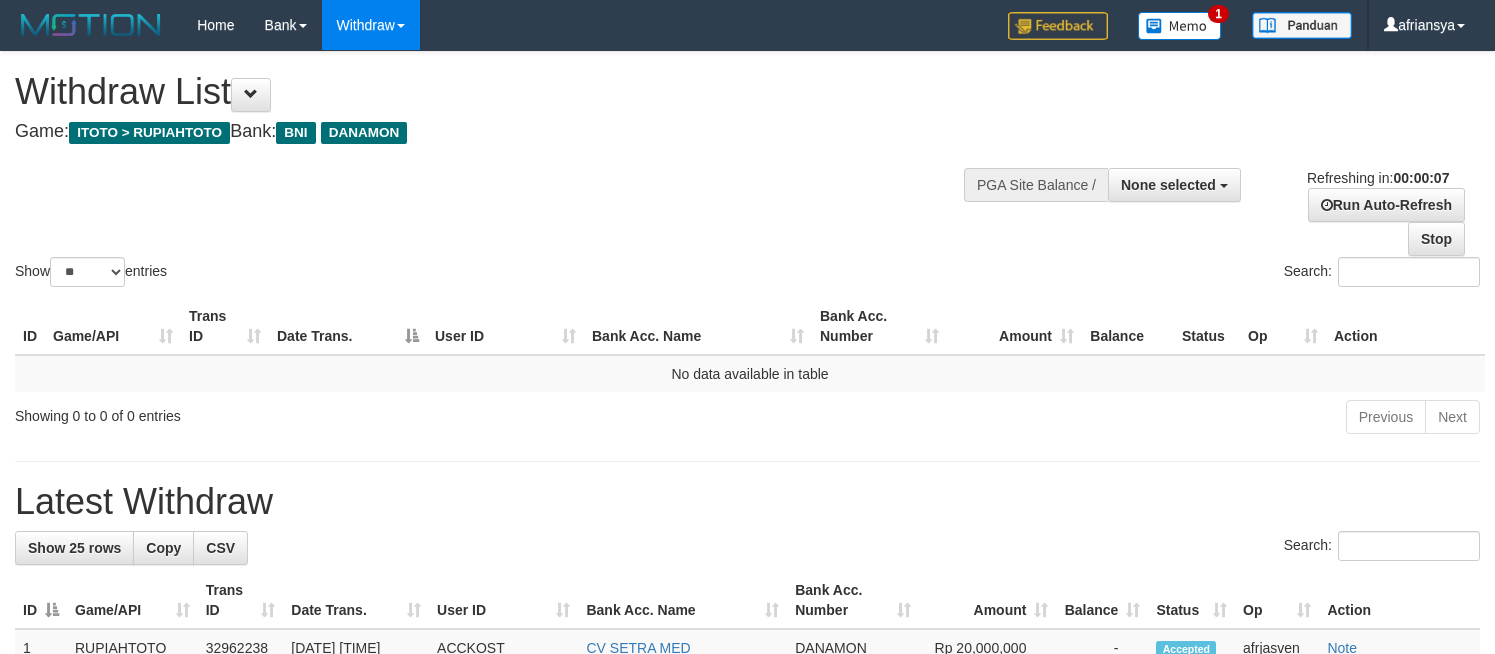 select 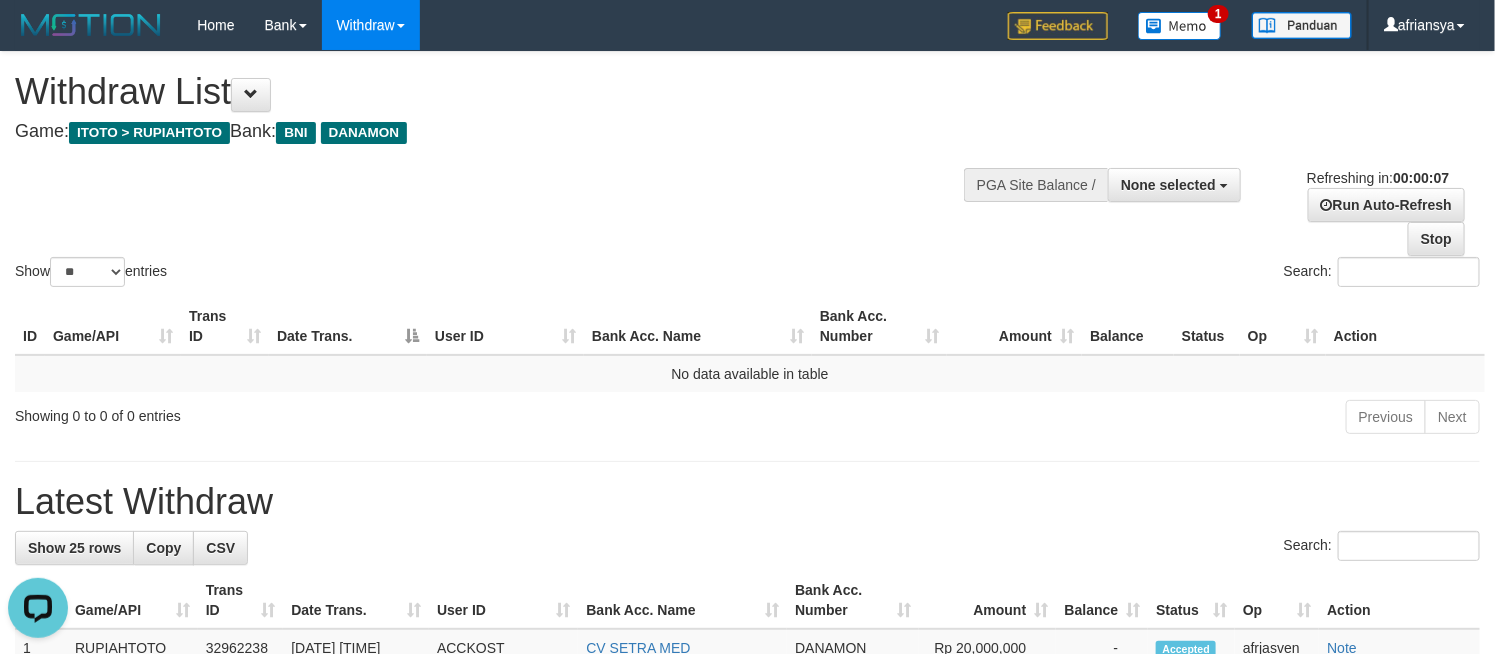 scroll, scrollTop: 0, scrollLeft: 0, axis: both 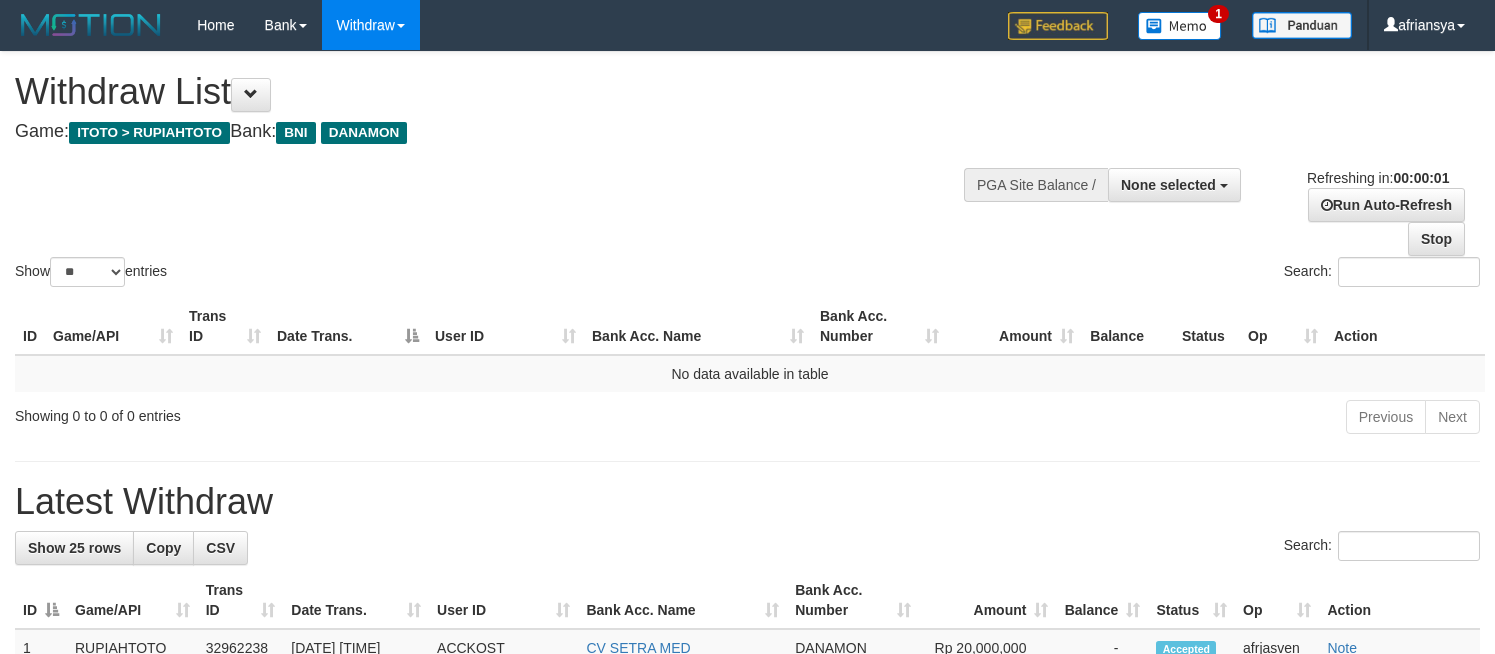 select 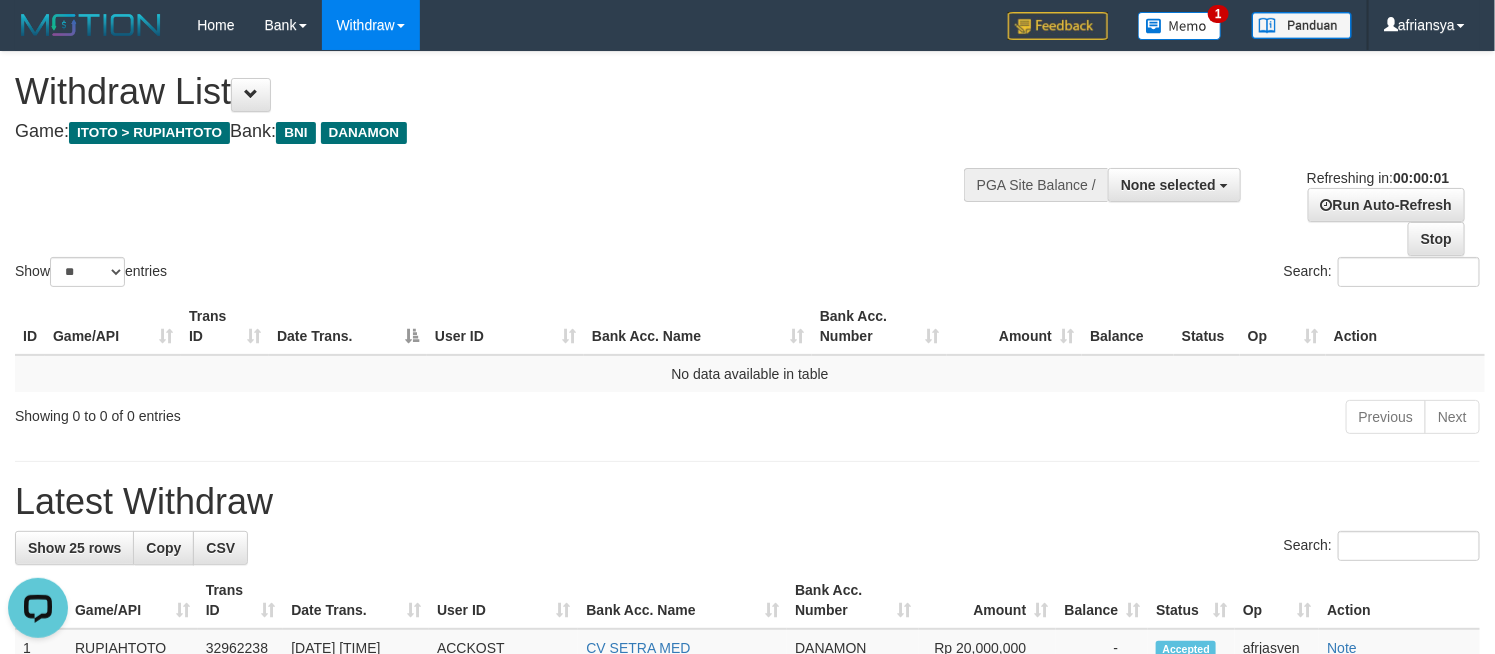 scroll, scrollTop: 0, scrollLeft: 0, axis: both 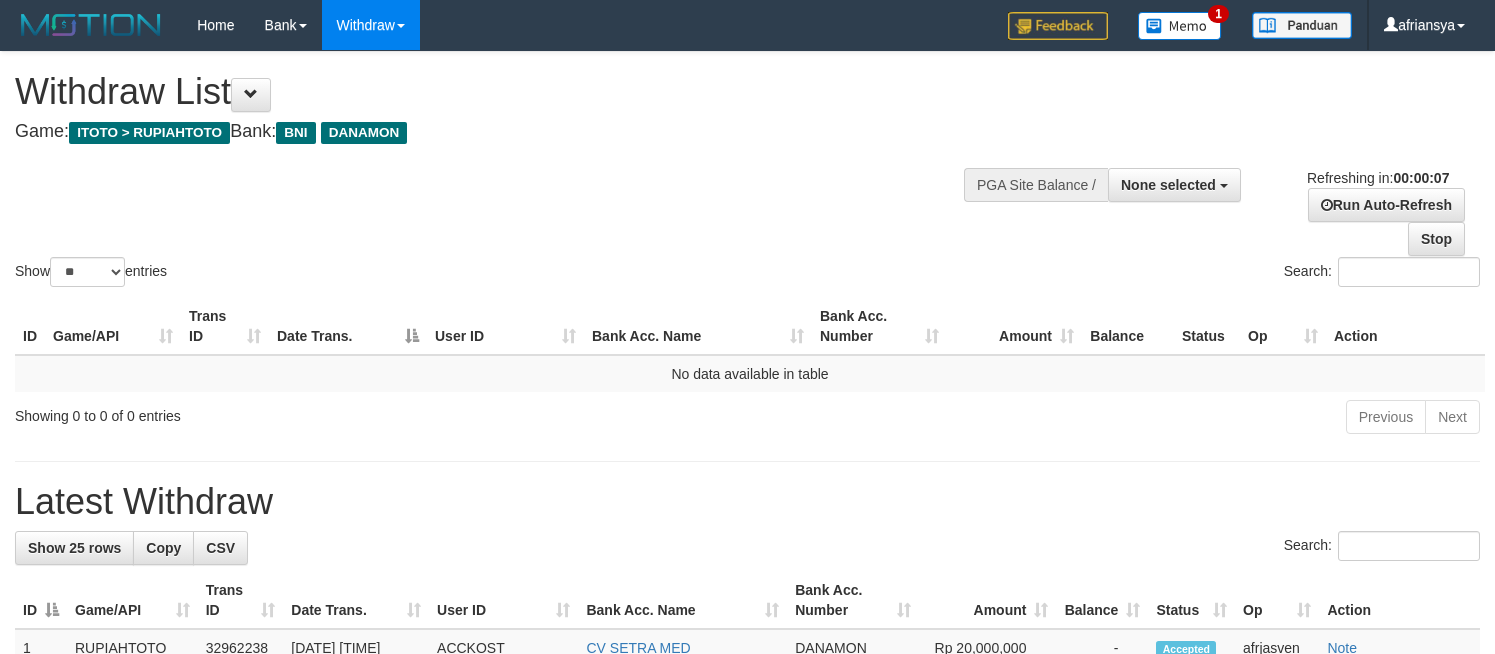 select 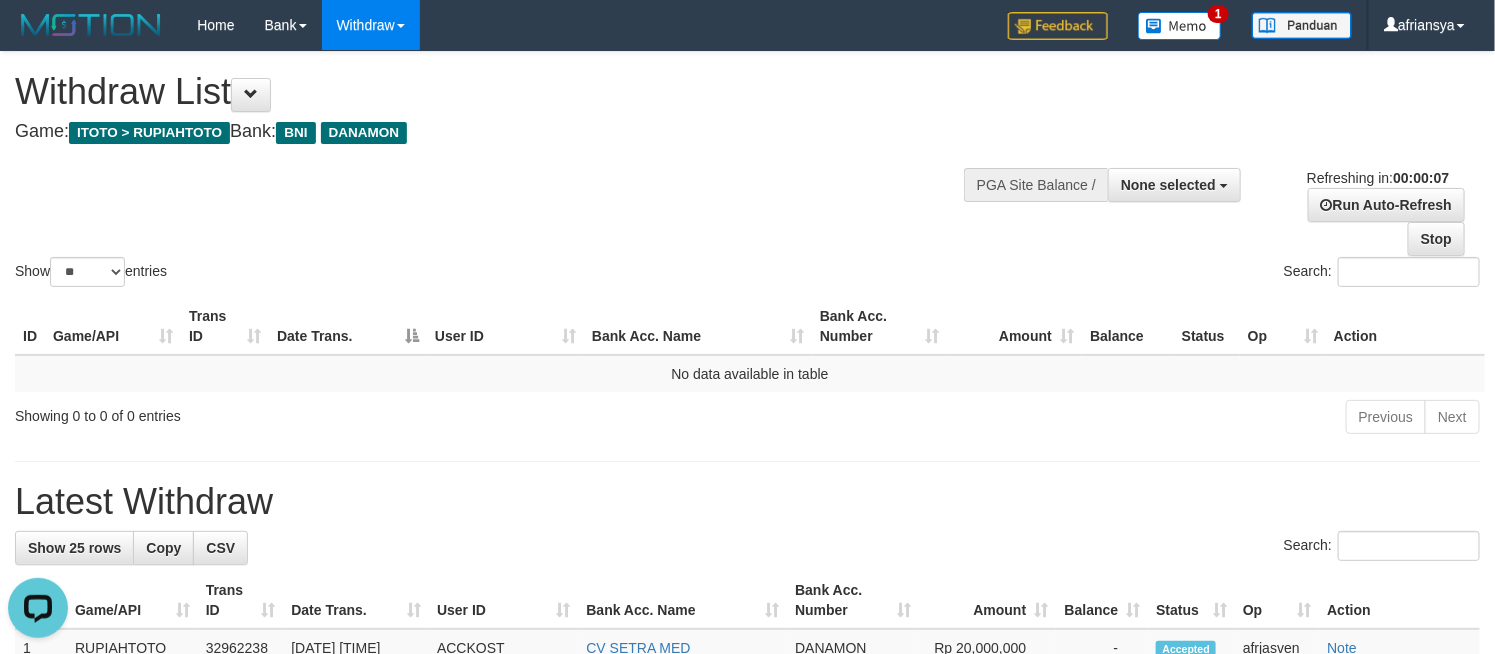 scroll, scrollTop: 0, scrollLeft: 0, axis: both 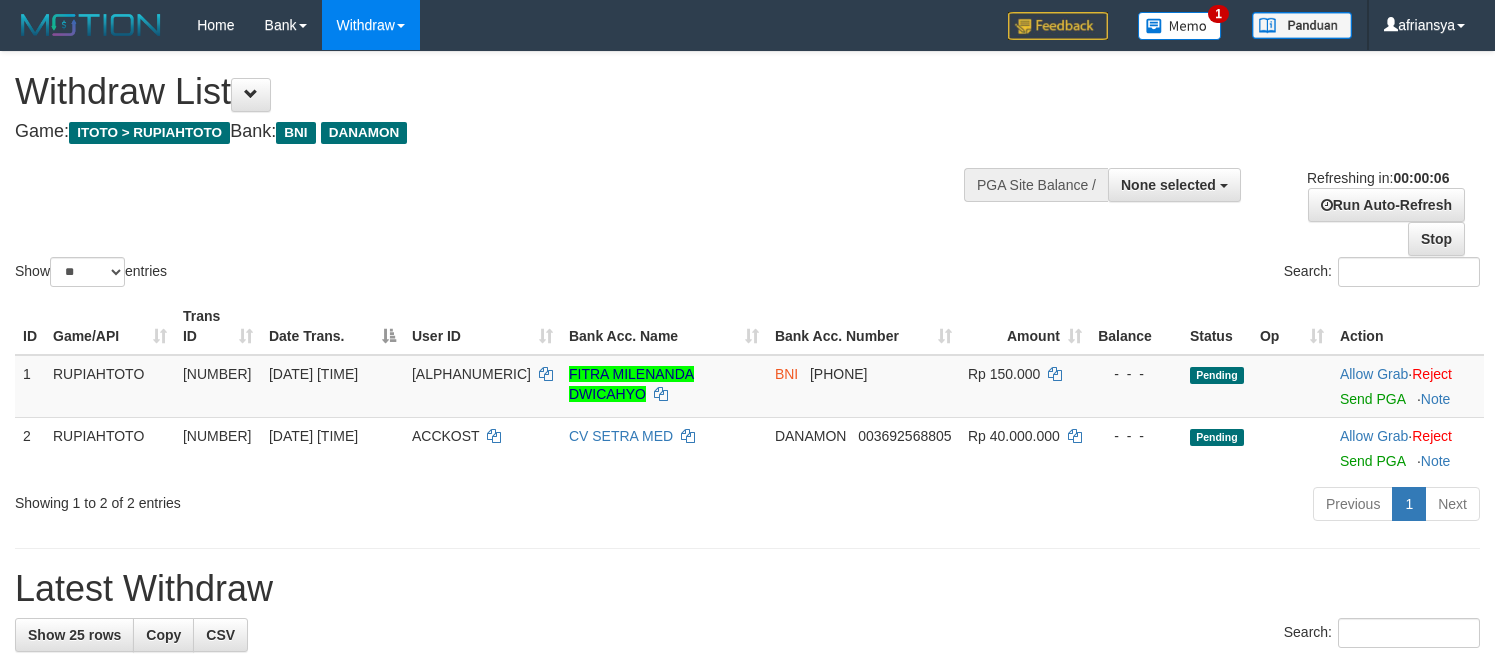 select 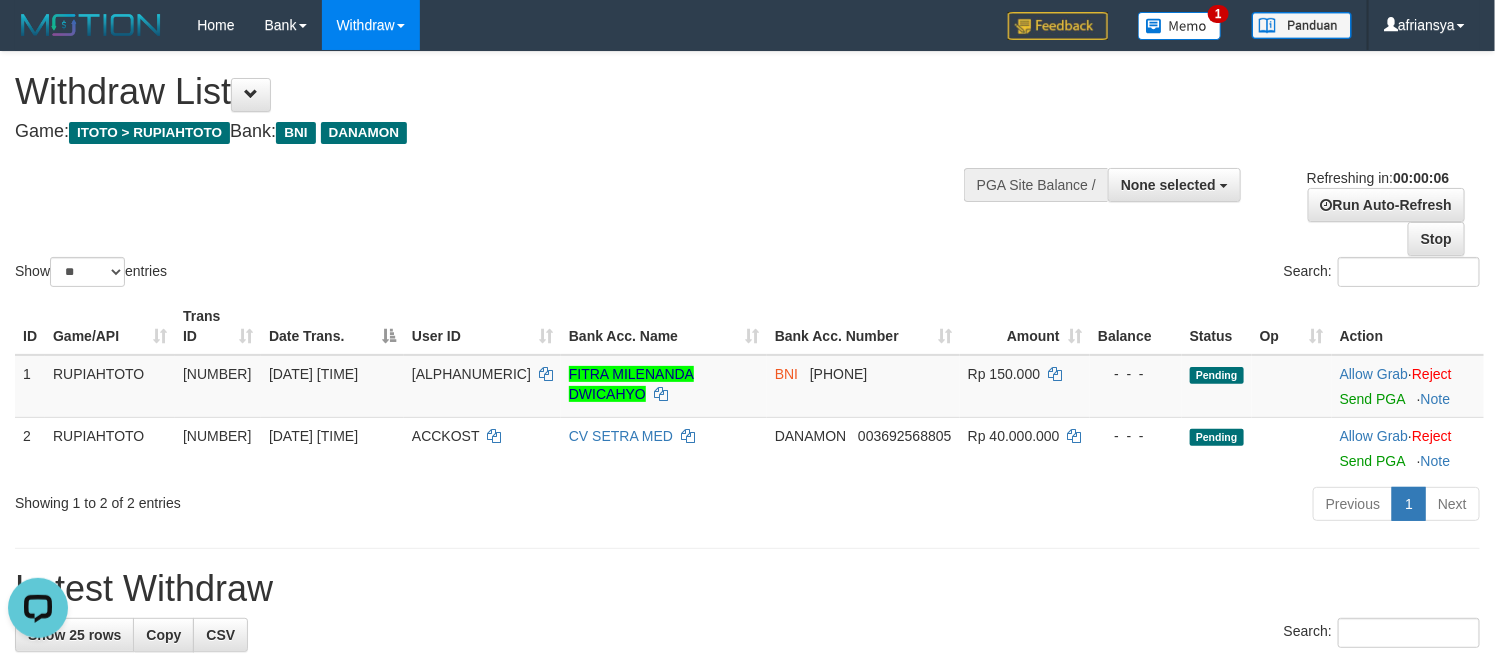 scroll, scrollTop: 0, scrollLeft: 0, axis: both 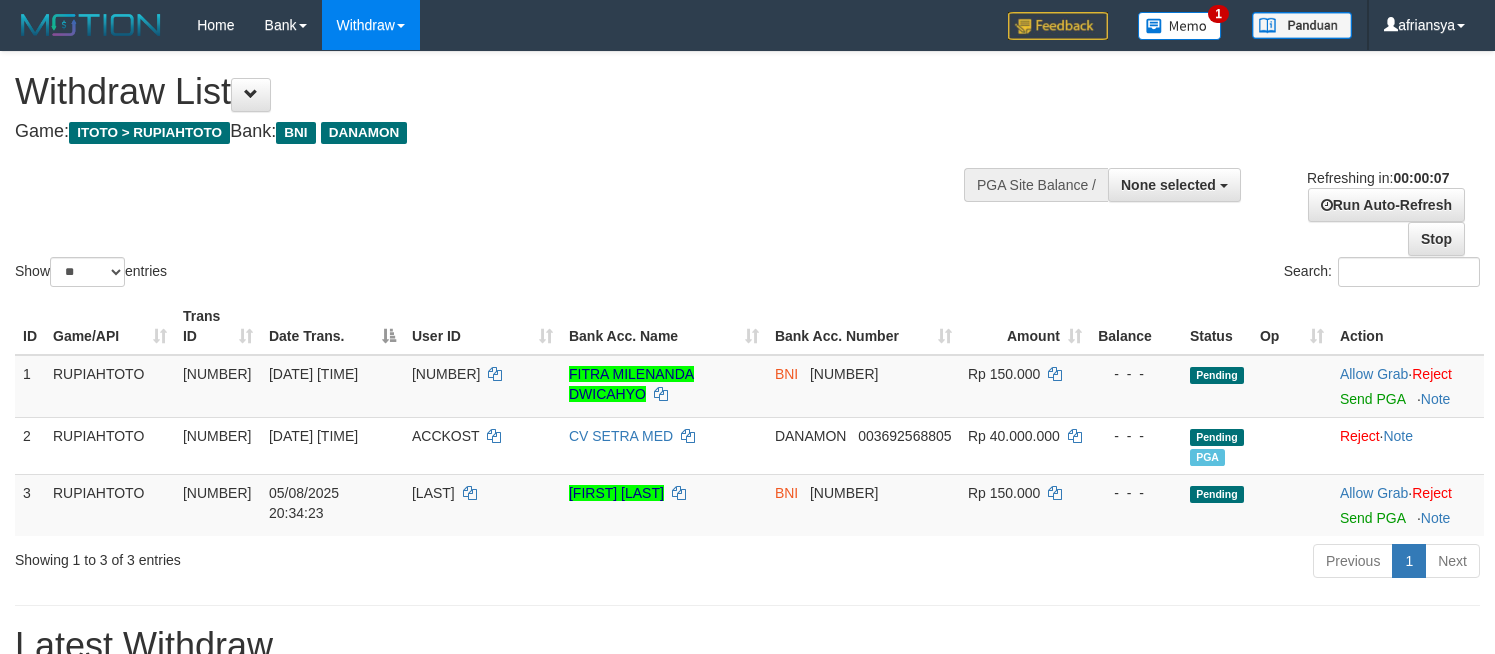 select 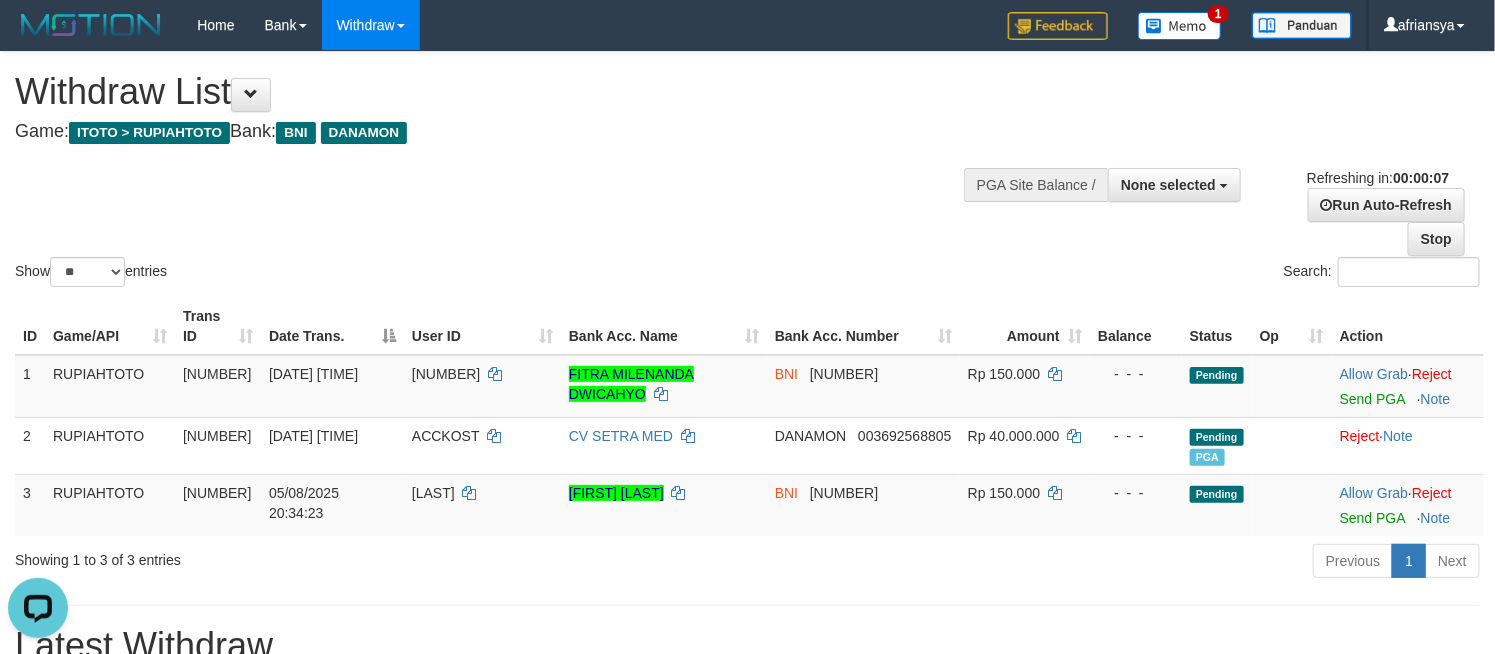 scroll, scrollTop: 0, scrollLeft: 0, axis: both 